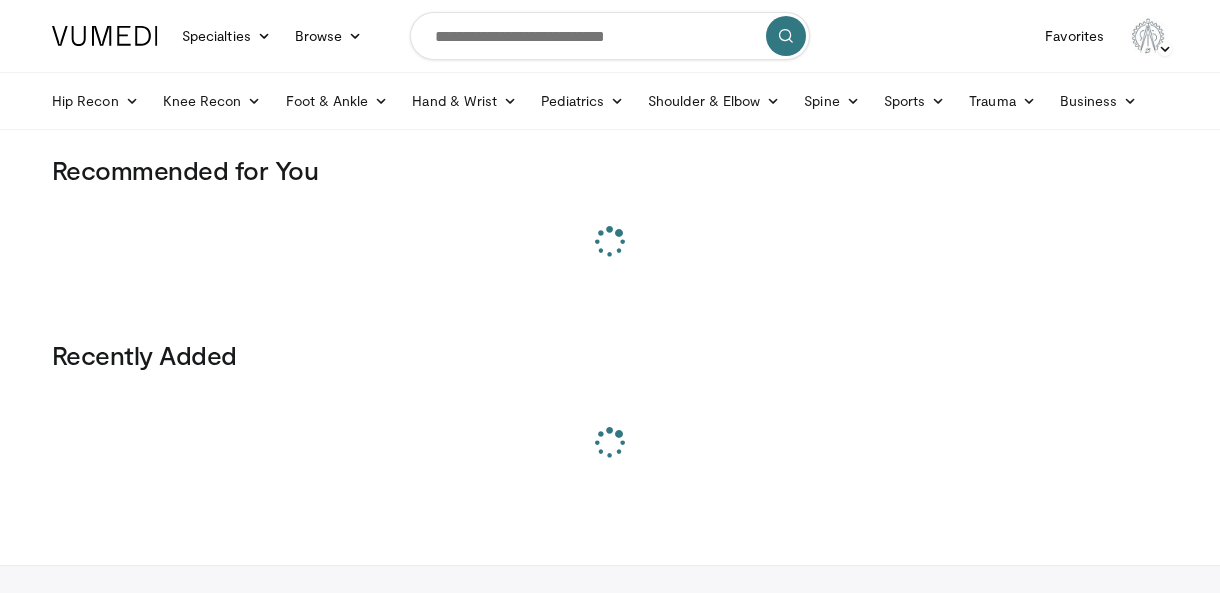 scroll, scrollTop: 0, scrollLeft: 0, axis: both 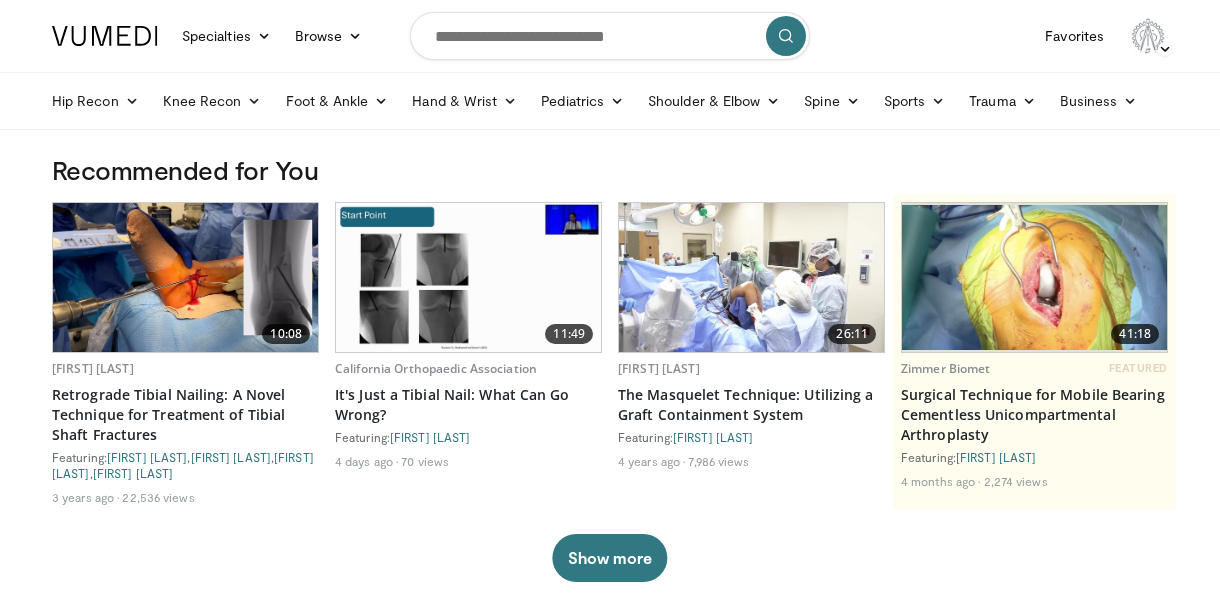 click at bounding box center [105, 36] 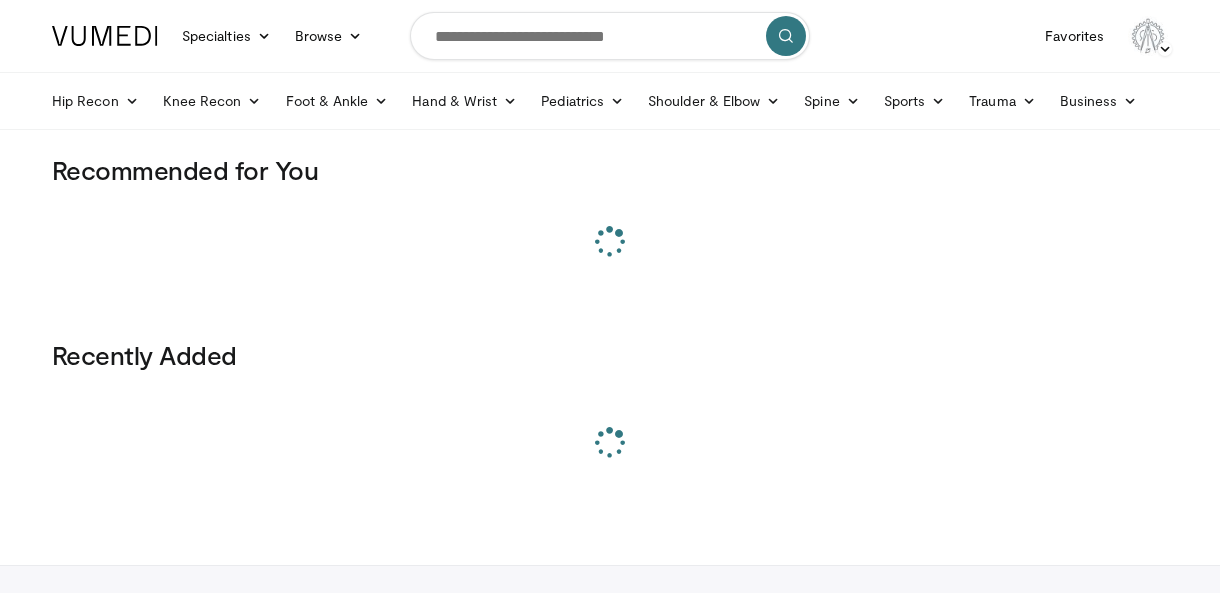scroll, scrollTop: 0, scrollLeft: 0, axis: both 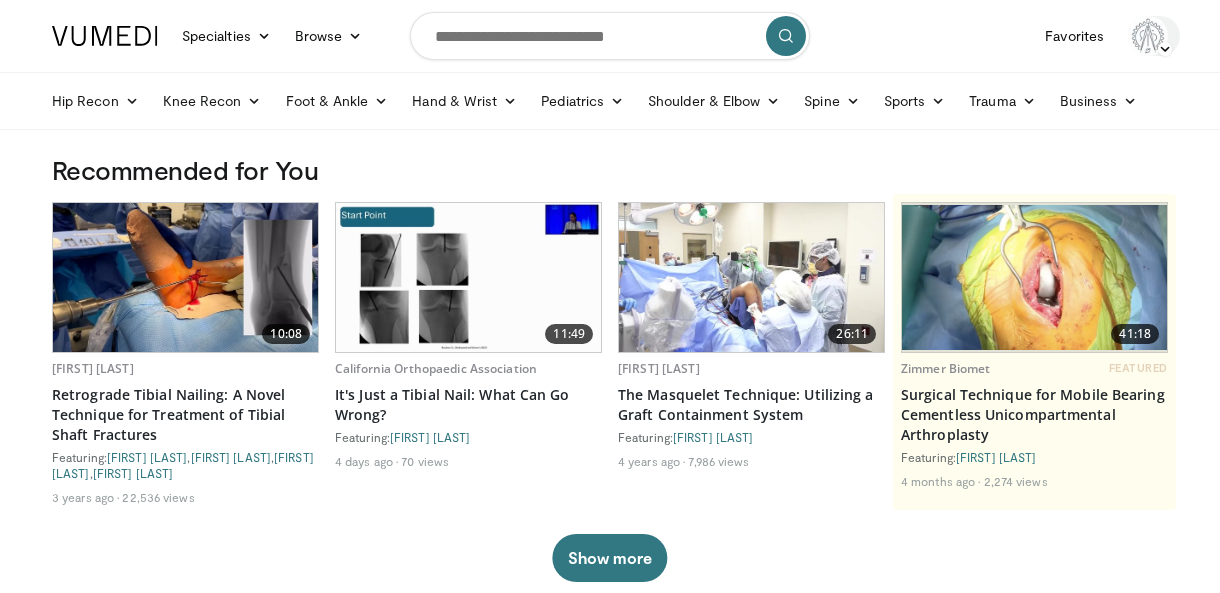click at bounding box center (1148, 36) 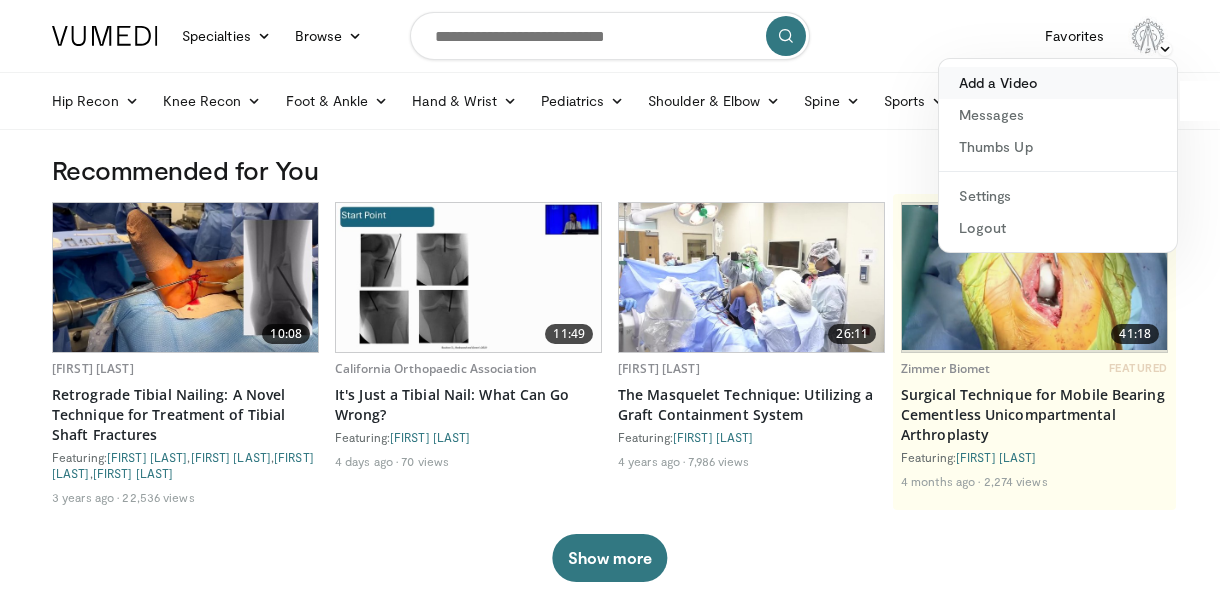 click on "Add a Video" at bounding box center (1058, 83) 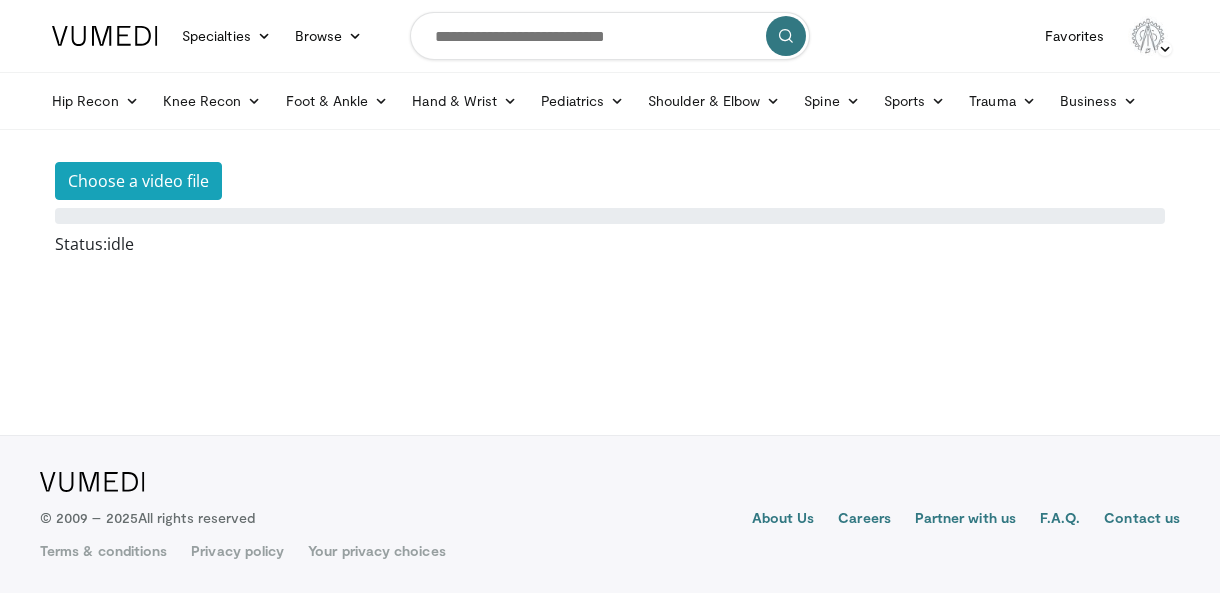 scroll, scrollTop: 0, scrollLeft: 0, axis: both 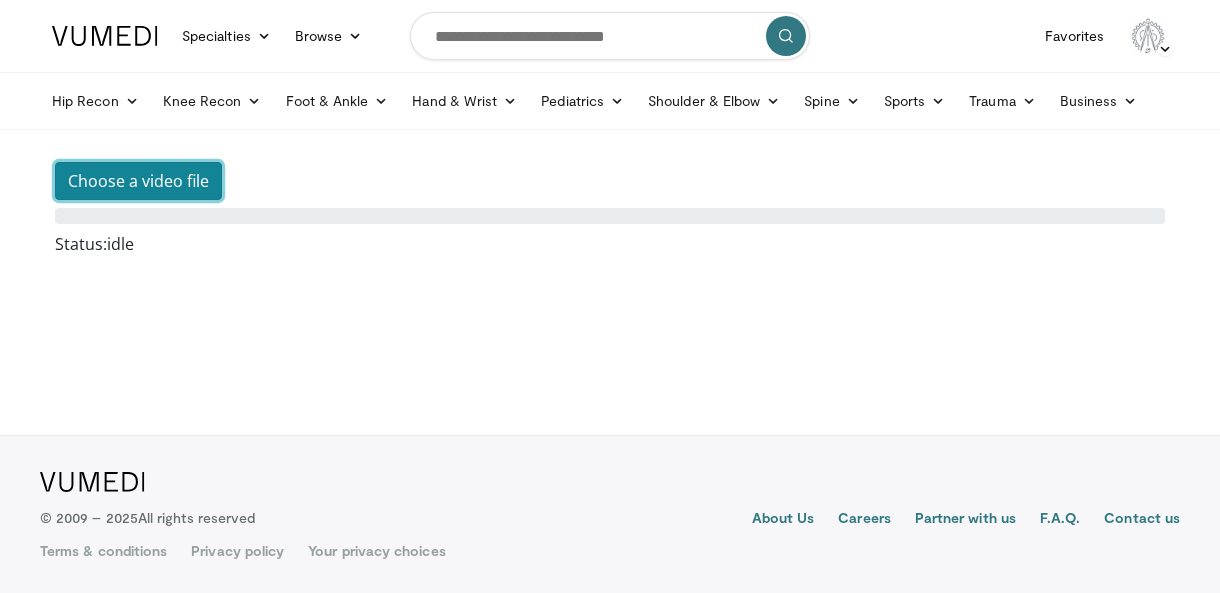 click on "Choose a video file" at bounding box center [138, 181] 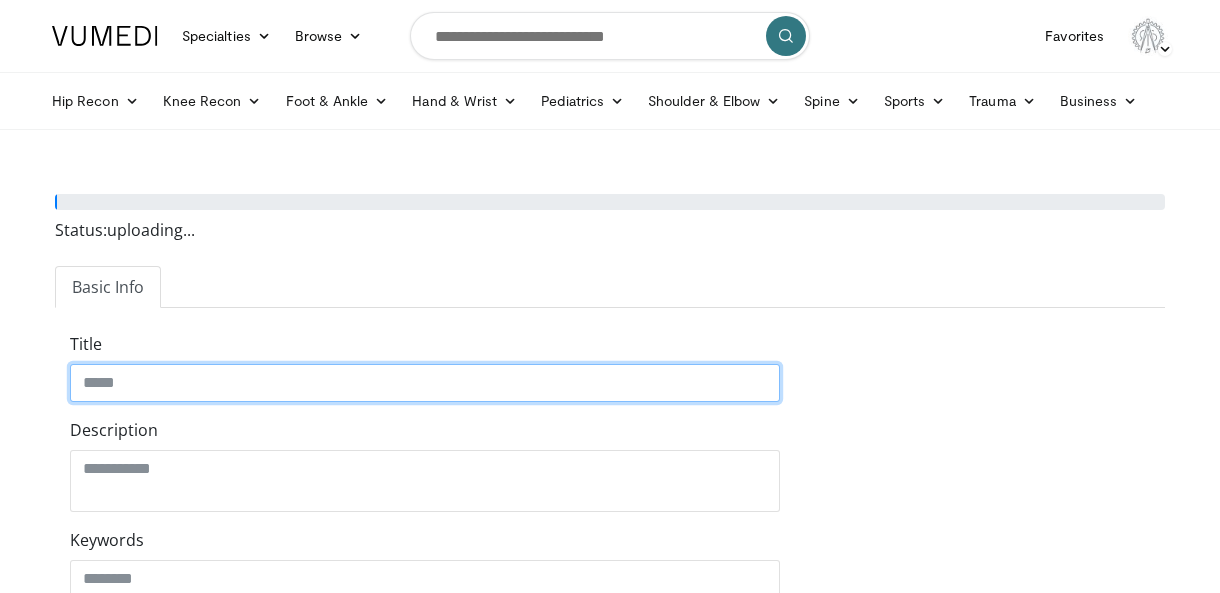 click on "Title" at bounding box center [425, 383] 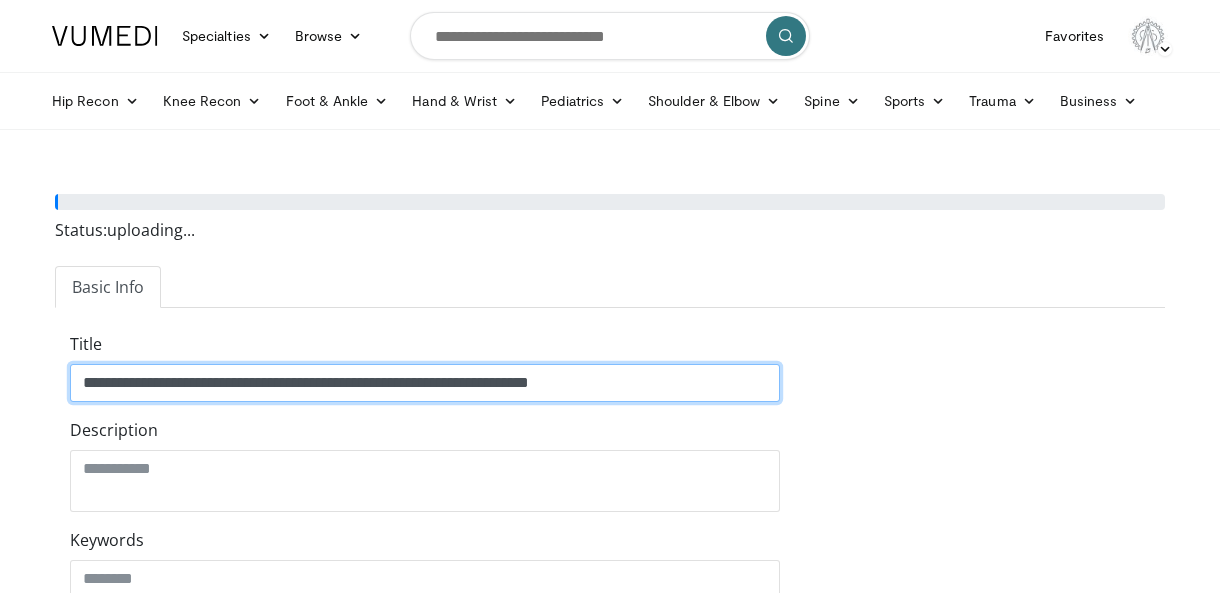 scroll, scrollTop: 27, scrollLeft: 0, axis: vertical 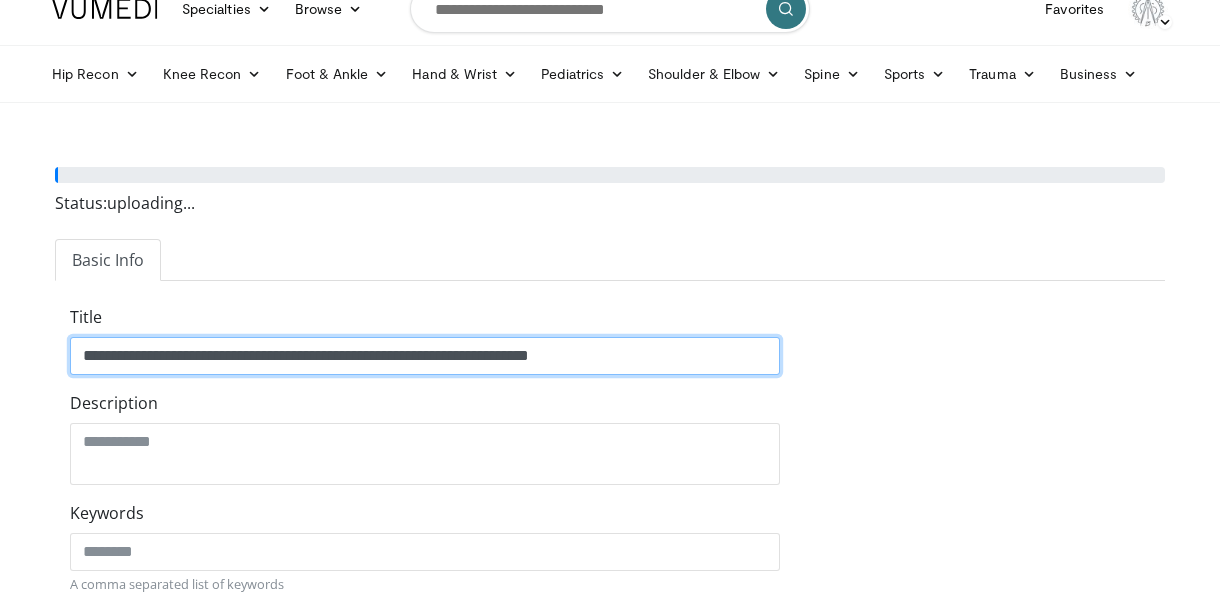 type on "**********" 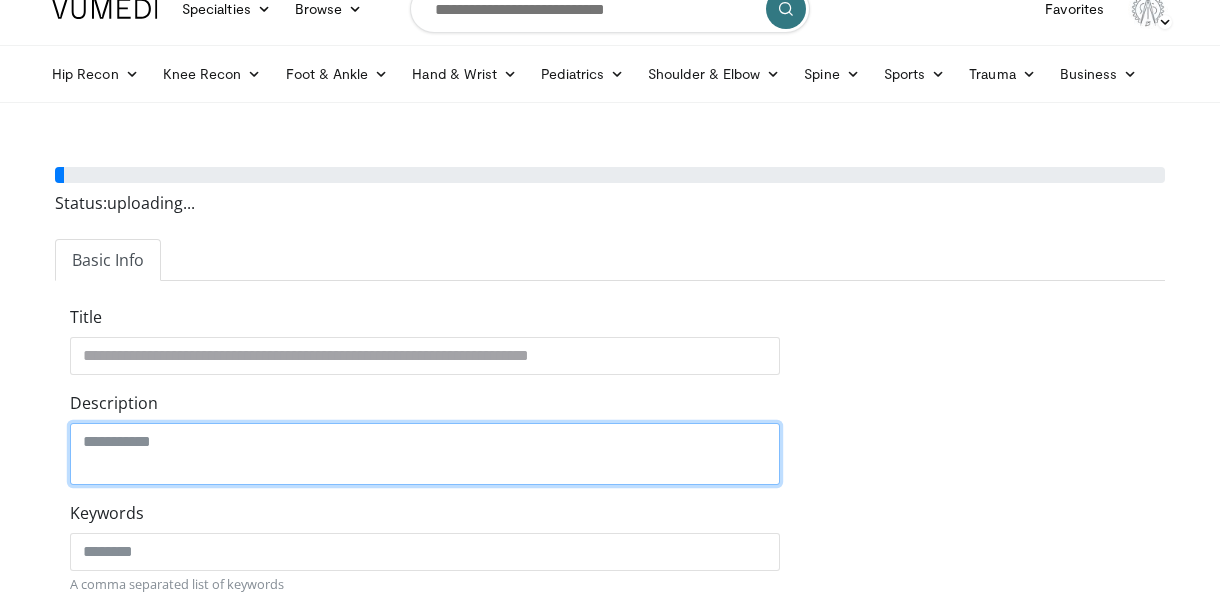 click on "Description" at bounding box center [425, 454] 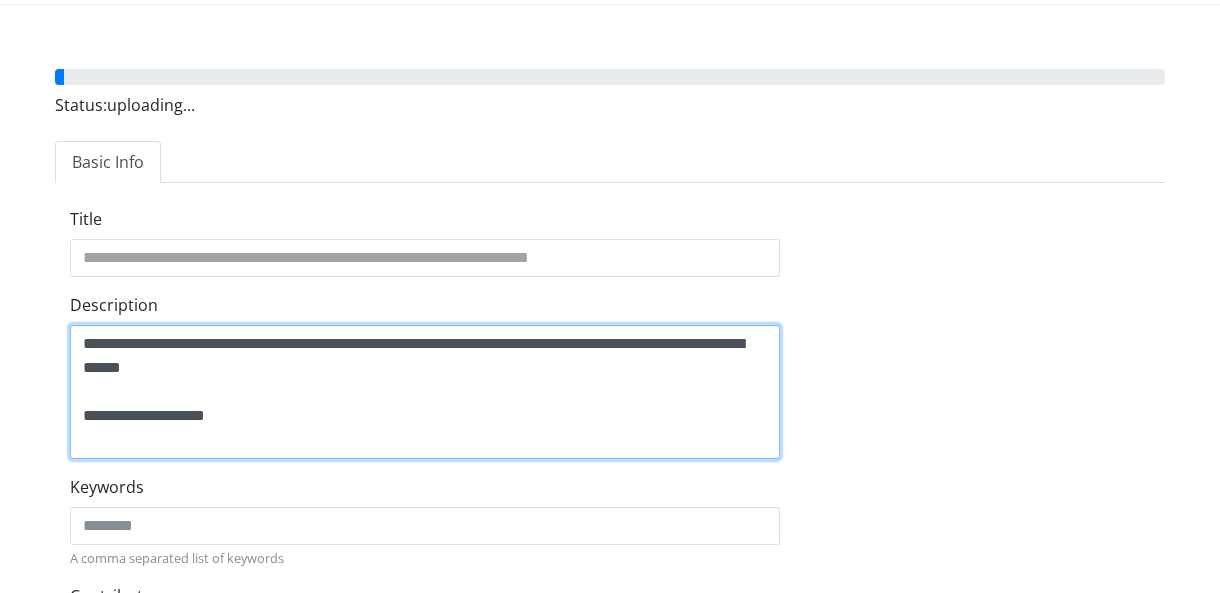 scroll, scrollTop: 126, scrollLeft: 0, axis: vertical 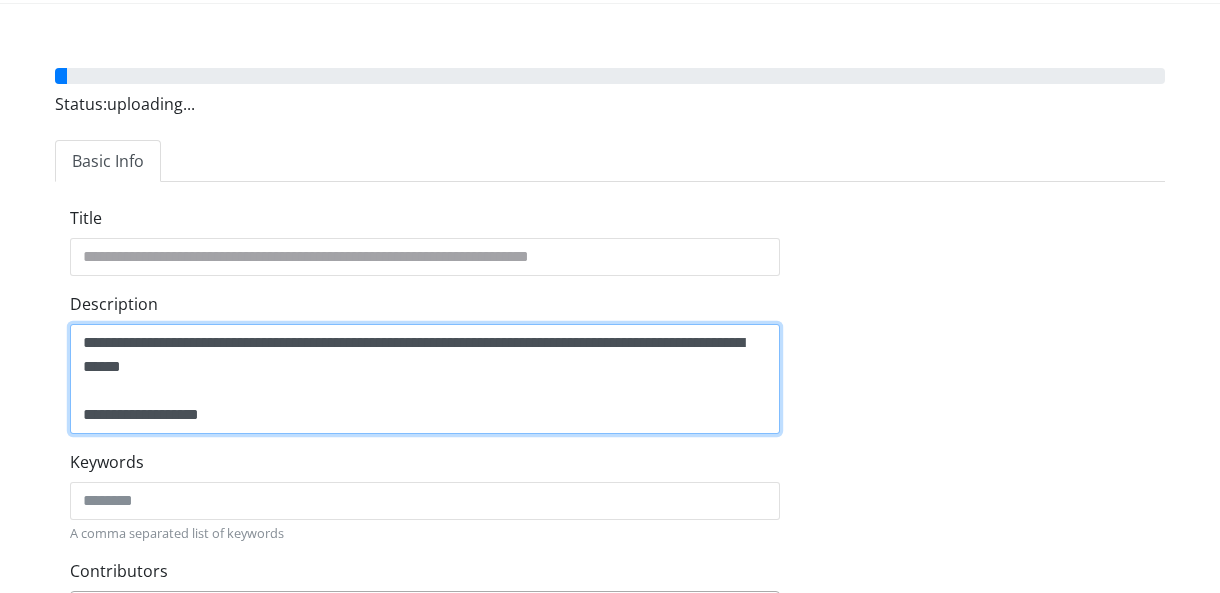 click on "**********" at bounding box center [425, 379] 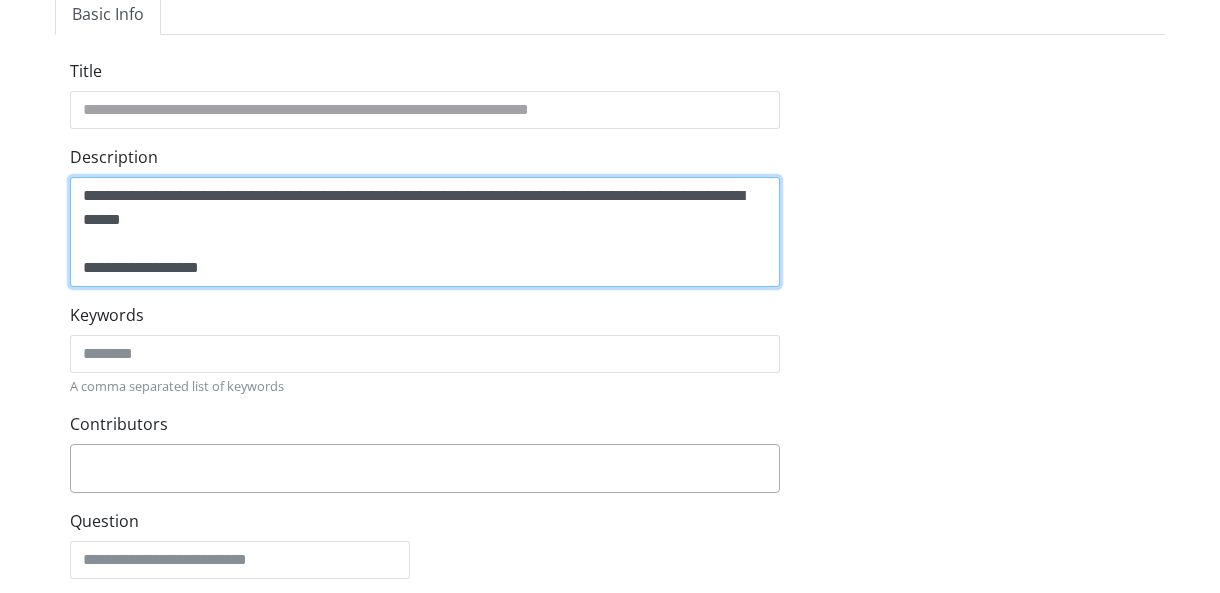 scroll, scrollTop: 286, scrollLeft: 0, axis: vertical 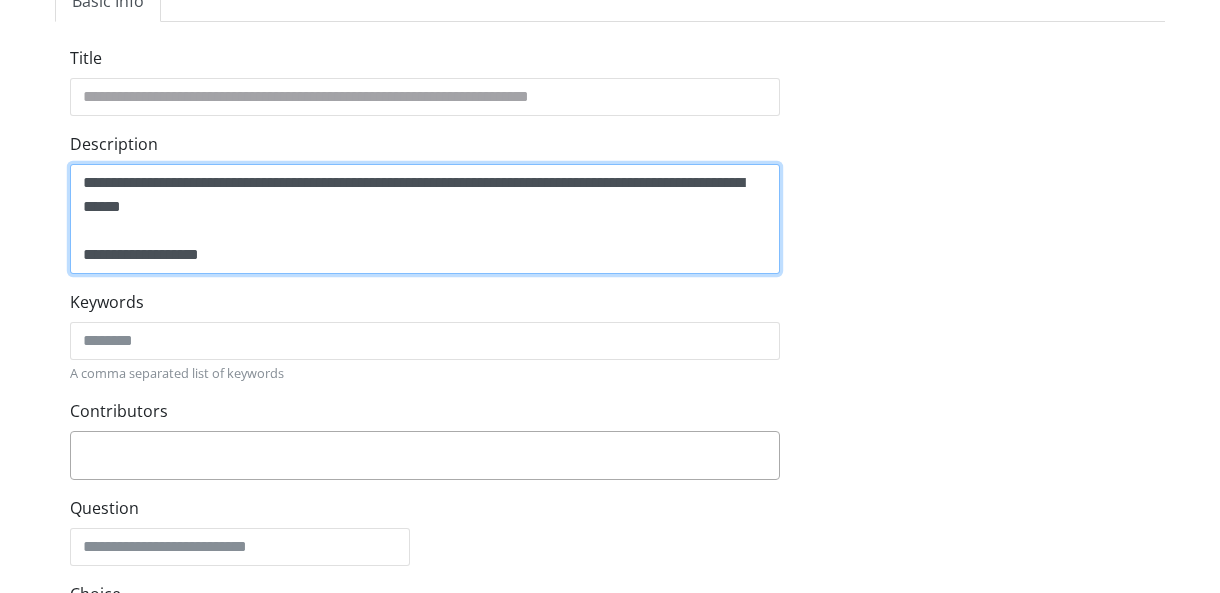 type on "**********" 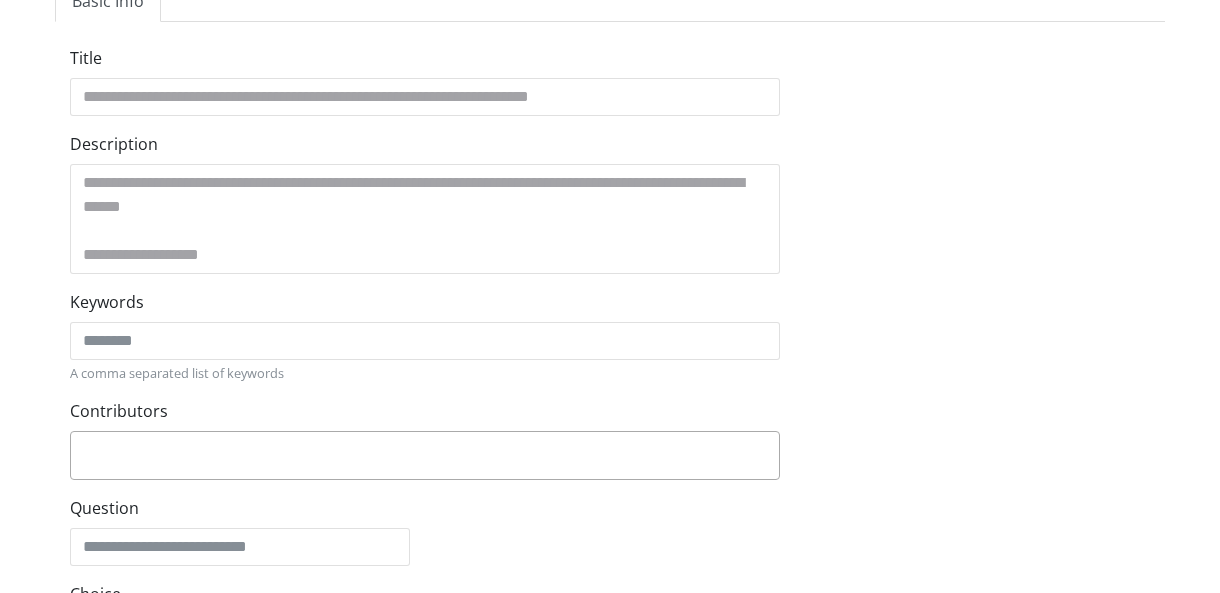 click at bounding box center (425, 452) 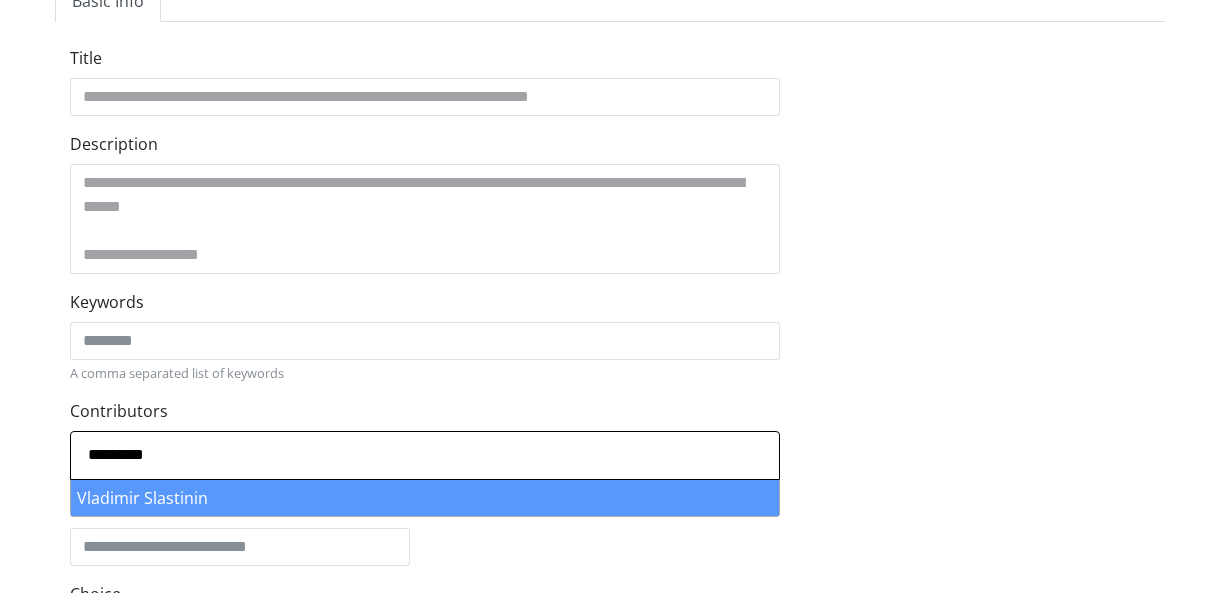 type on "*********" 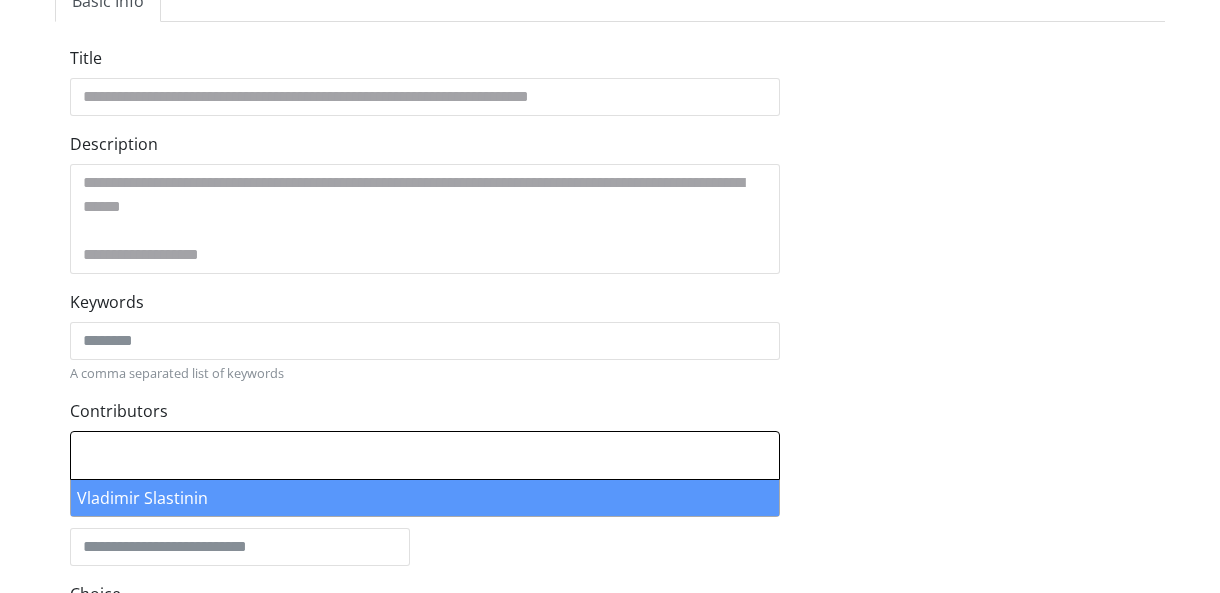 select on "******" 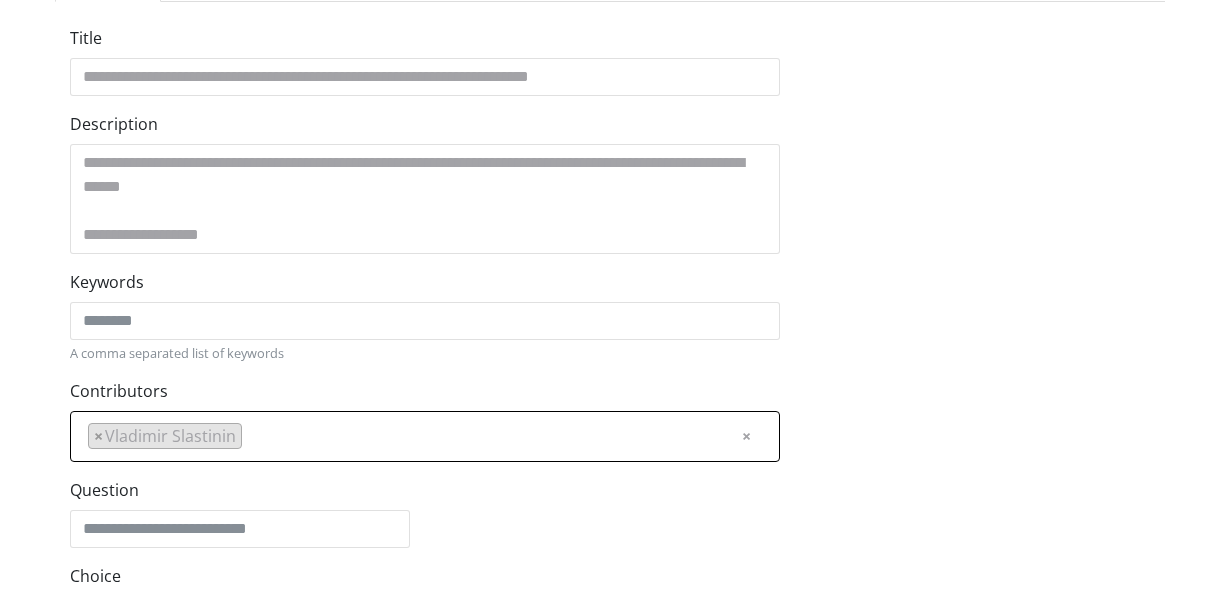 scroll, scrollTop: 307, scrollLeft: 0, axis: vertical 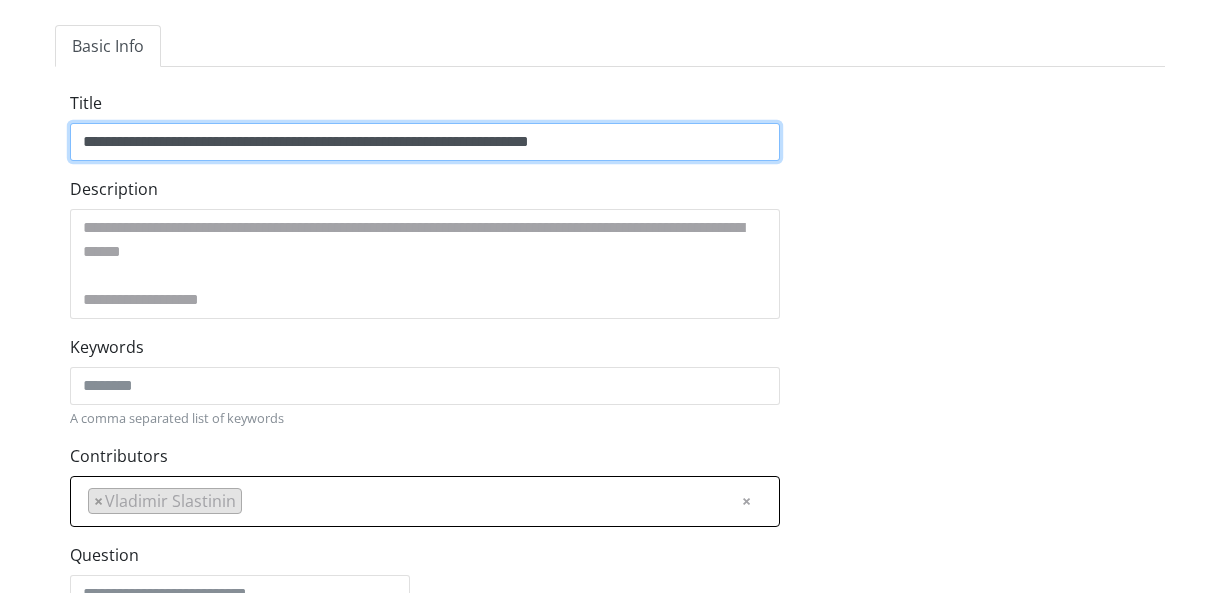 click on "**********" at bounding box center (425, 142) 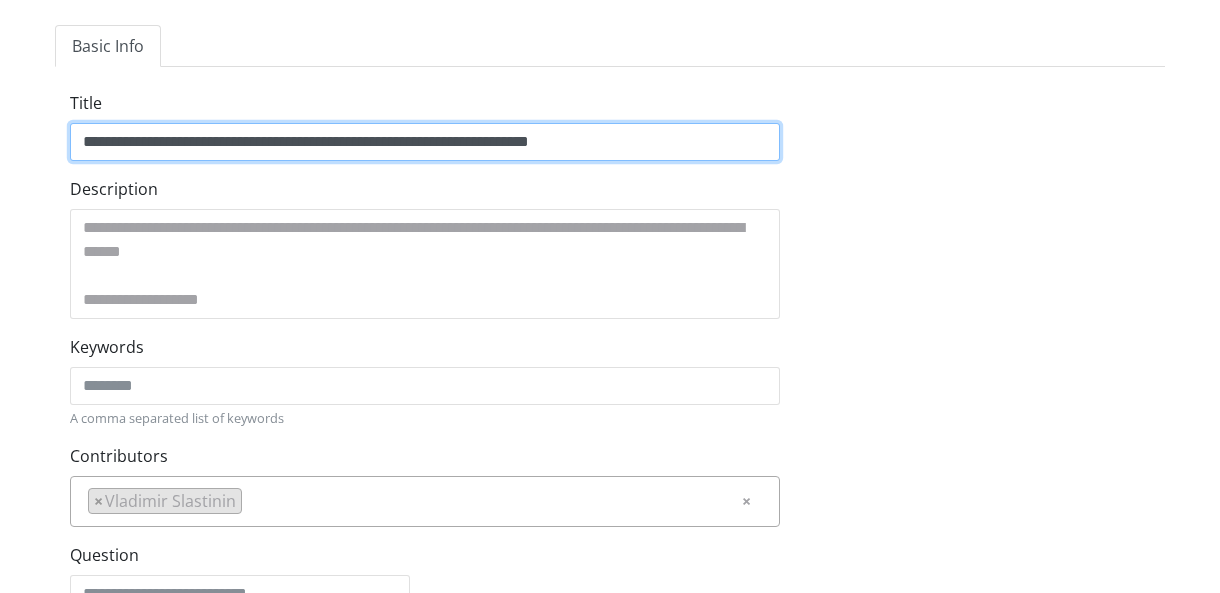 drag, startPoint x: 139, startPoint y: 141, endPoint x: 486, endPoint y: 140, distance: 347.00143 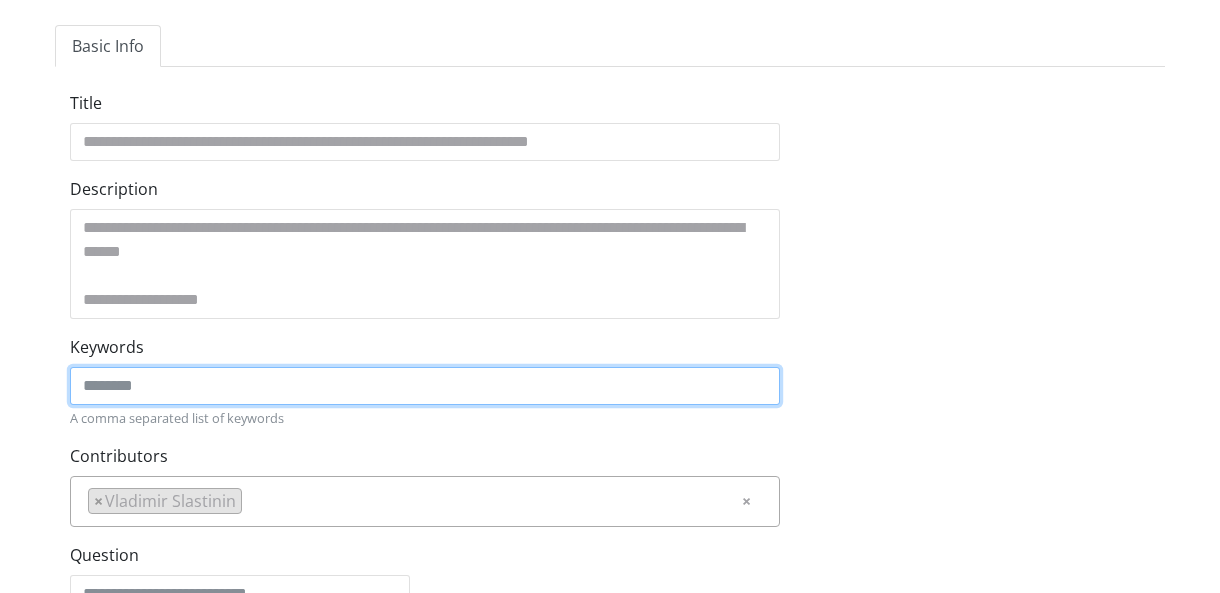 click on "Keywords" 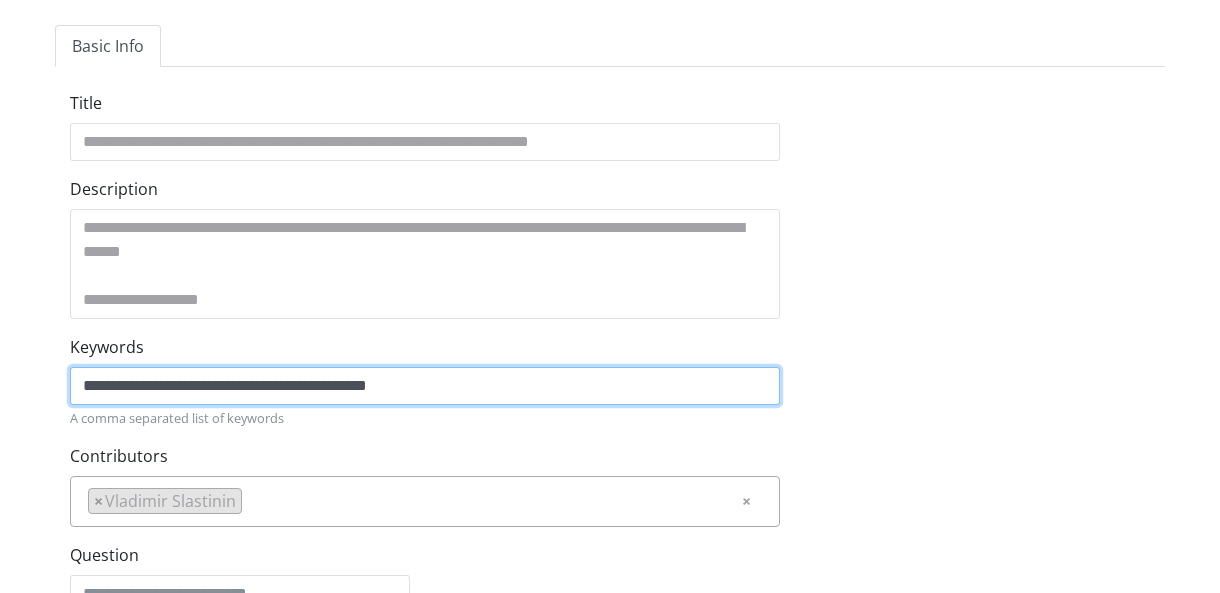 type on "**********" 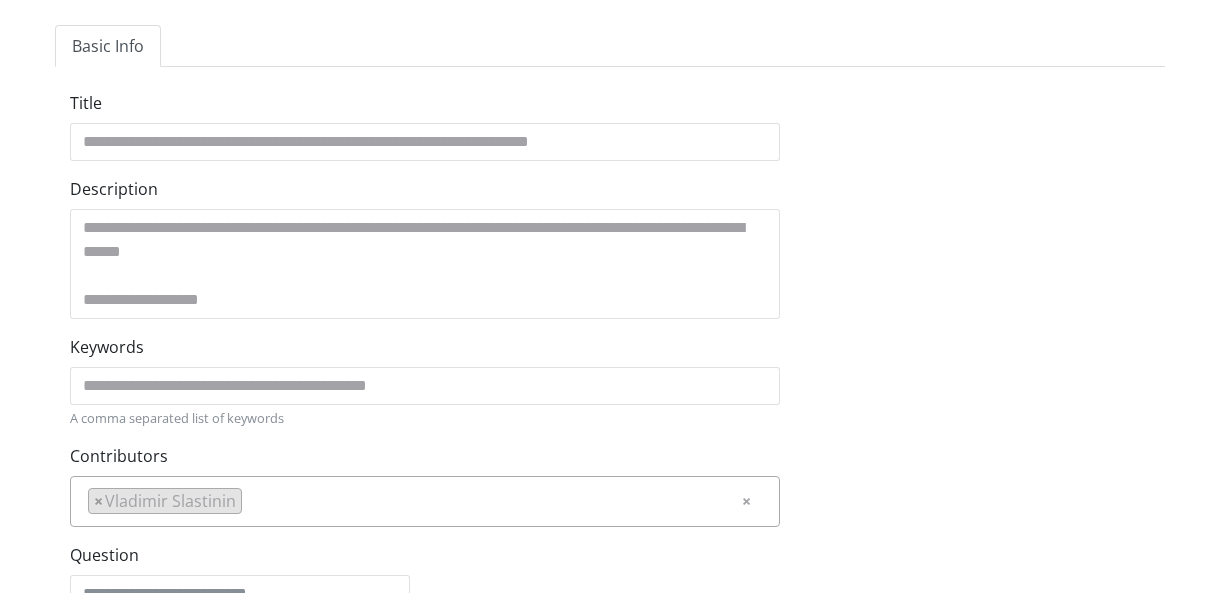 click on "**********" at bounding box center [425, 381] 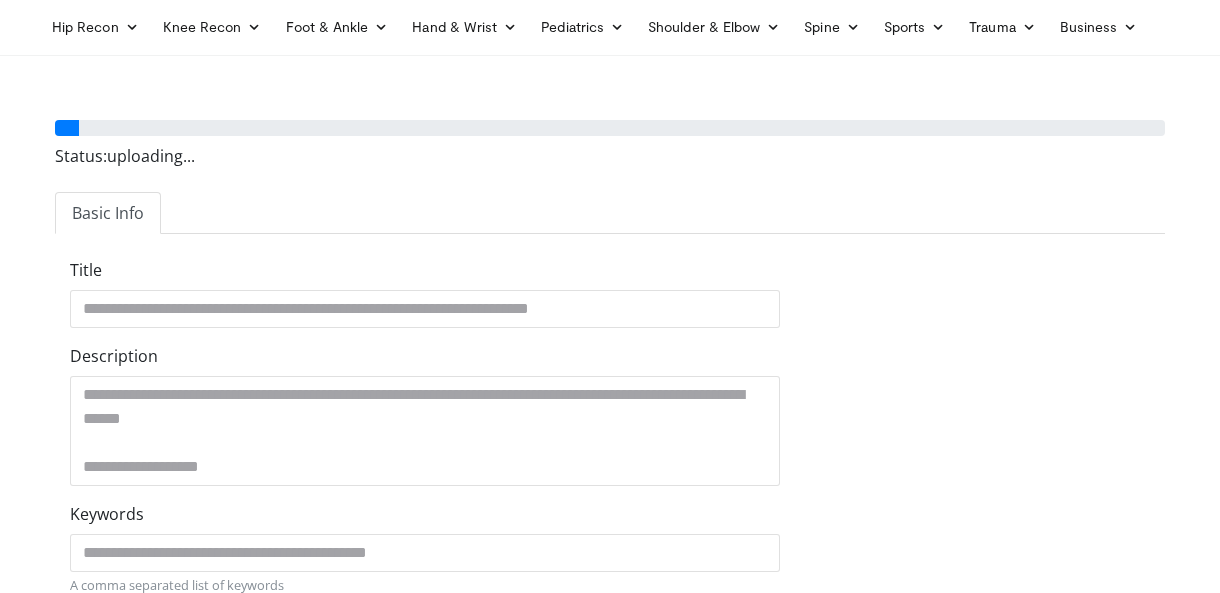 scroll, scrollTop: 0, scrollLeft: 0, axis: both 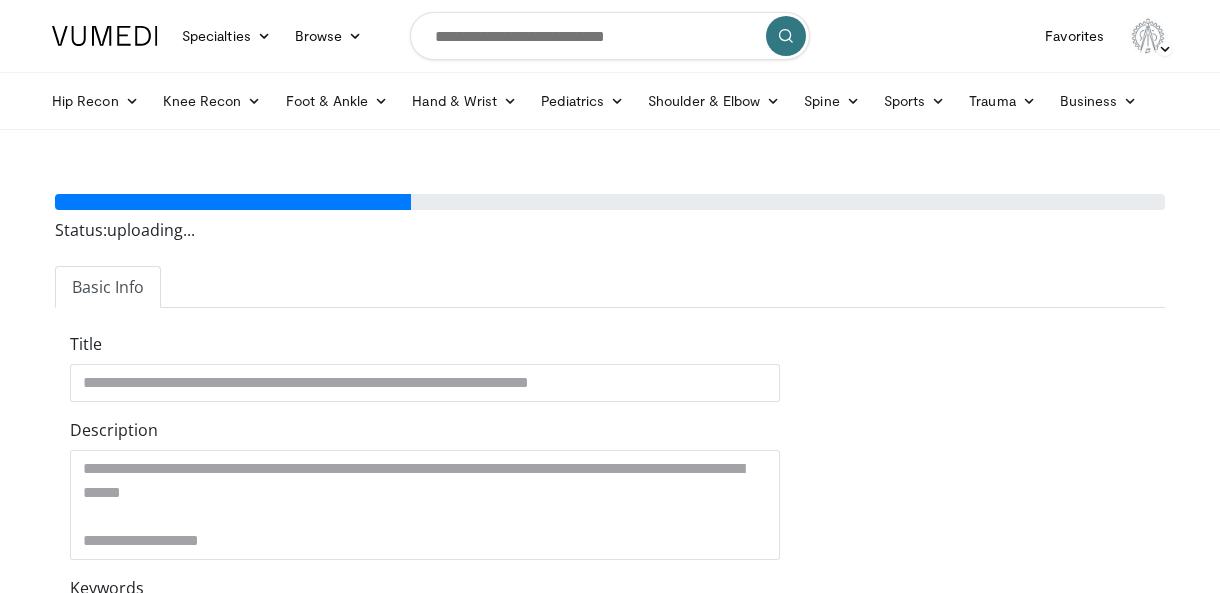 click on "Specialties
Adult & Family Medicine
Allergy, Asthma, Immunology
Anesthesiology
Cardiology
Dental
Dermatology
Endocrinology
Gastroenterology & Hepatology
General Surgery
Hematology & Oncology
Infectious Disease
Nephrology
Neurology
Neurosurgery
Obstetrics & Gynecology
Ophthalmology
Oral Maxillofacial
Orthopaedics
Otolaryngology
Pediatrics
Plastic Surgery
Podiatry
Psychiatry
Pulmonology
Radiation Oncology
Radiology
Rheumatology
Urology" at bounding box center (610, 709) 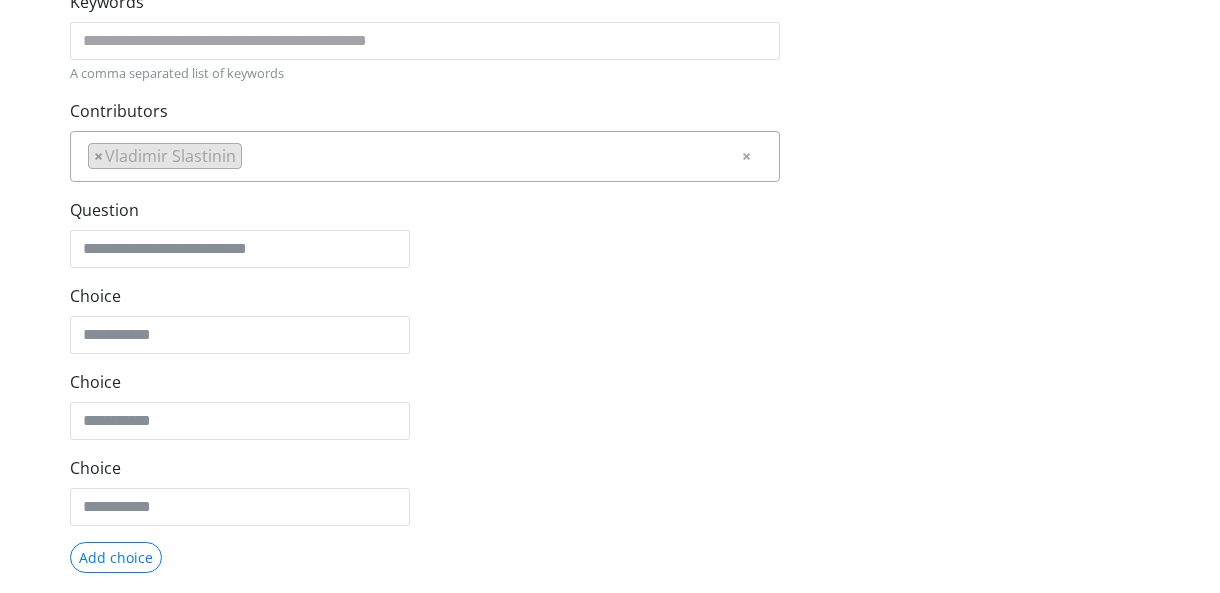 scroll, scrollTop: 826, scrollLeft: 0, axis: vertical 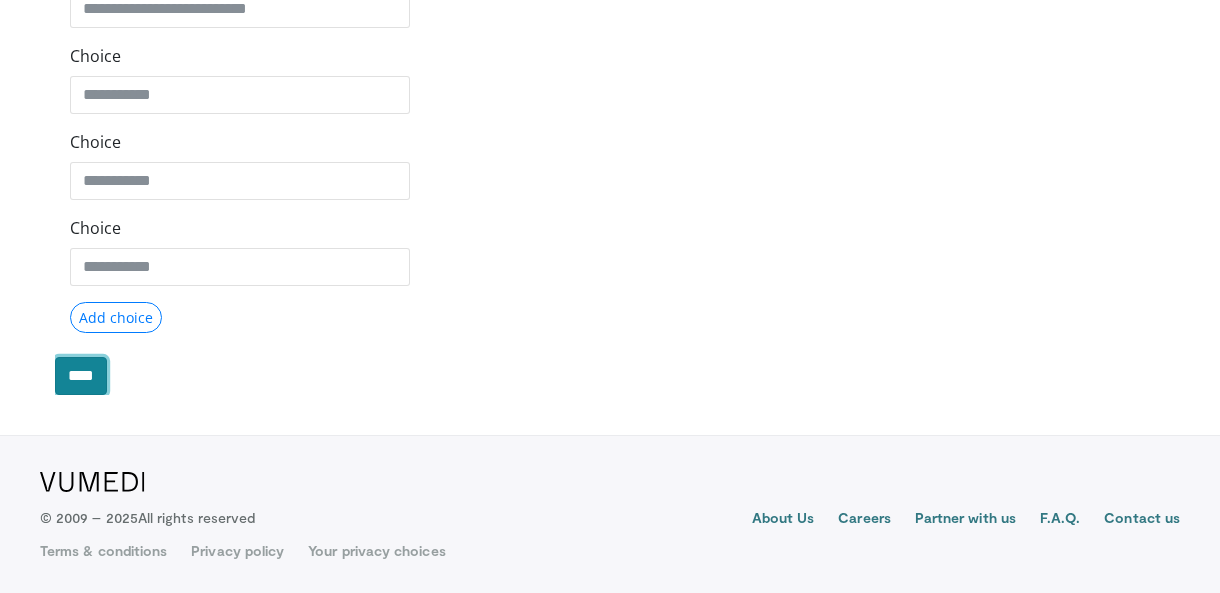 click on "****" at bounding box center [81, 376] 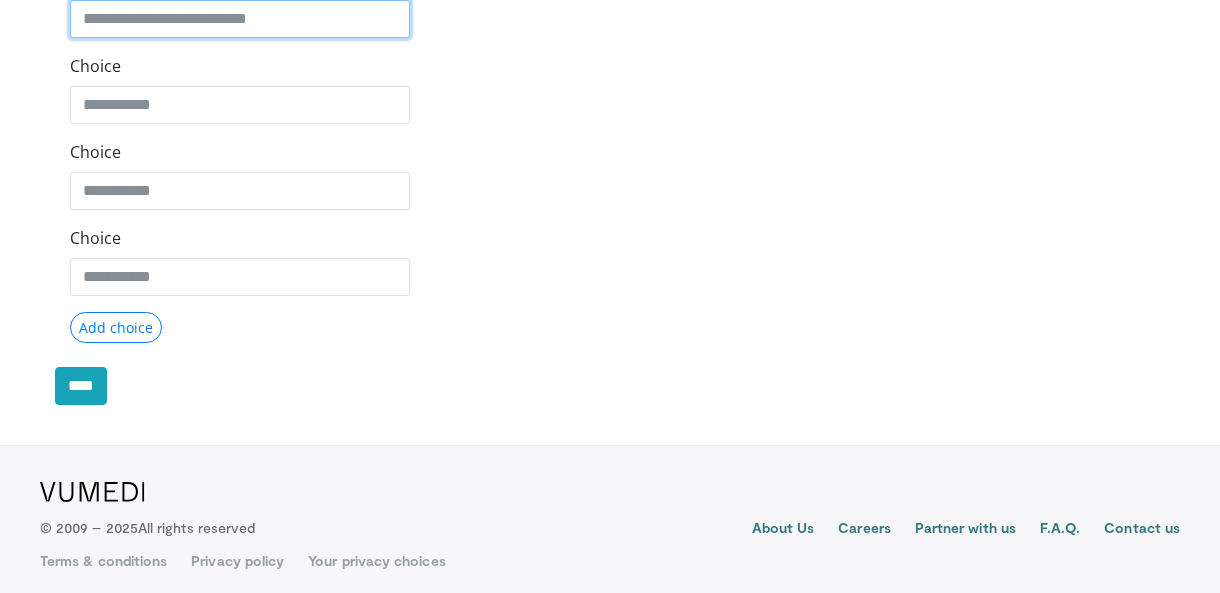 scroll, scrollTop: 713, scrollLeft: 0, axis: vertical 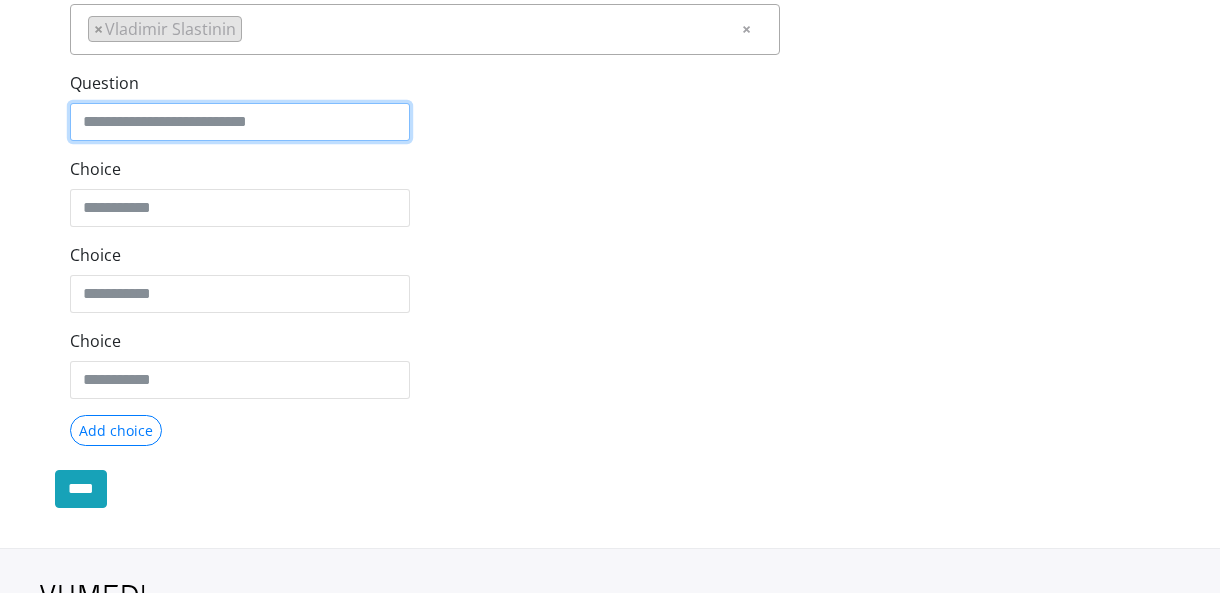 click on "Question" at bounding box center (240, 122) 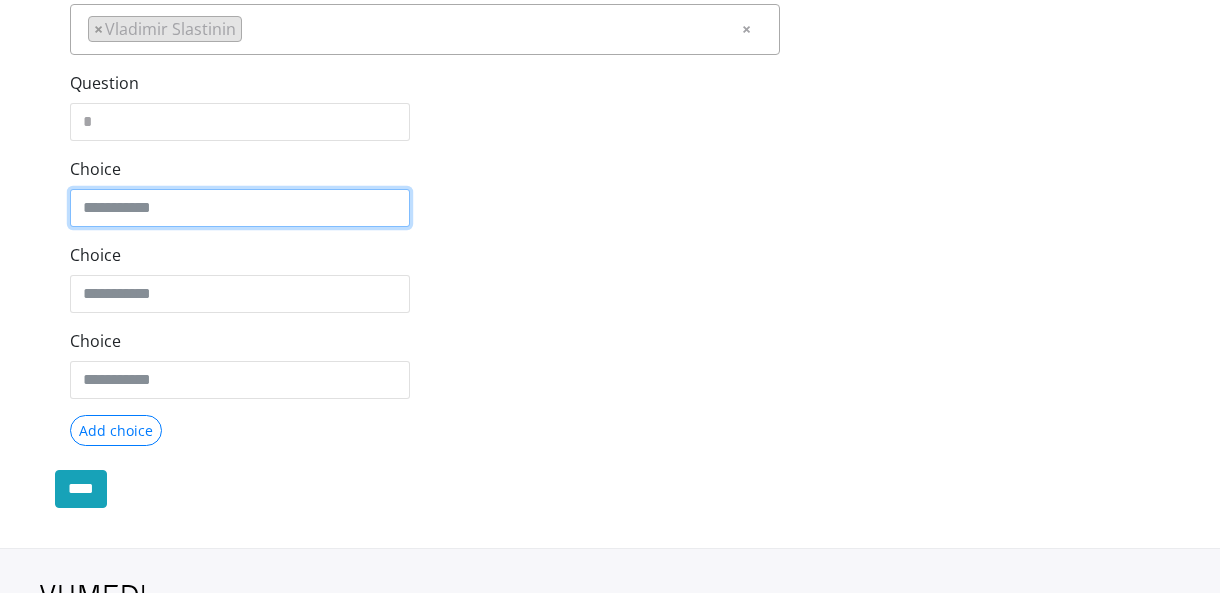 click on "Choice" at bounding box center [240, 208] 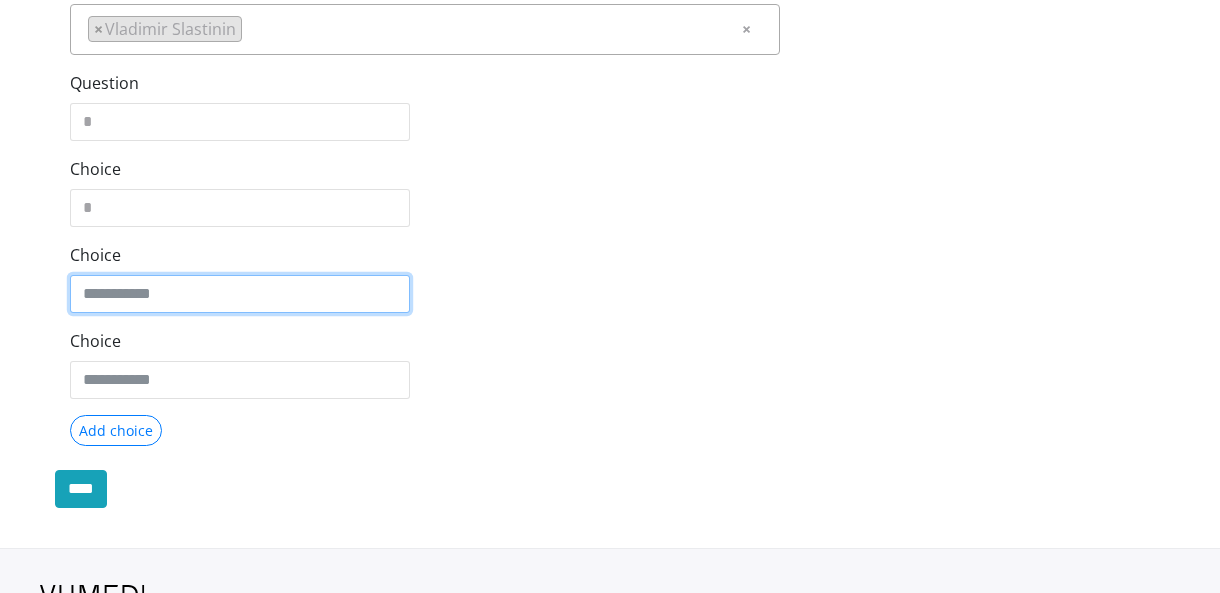 click on "Choice" at bounding box center (240, 294) 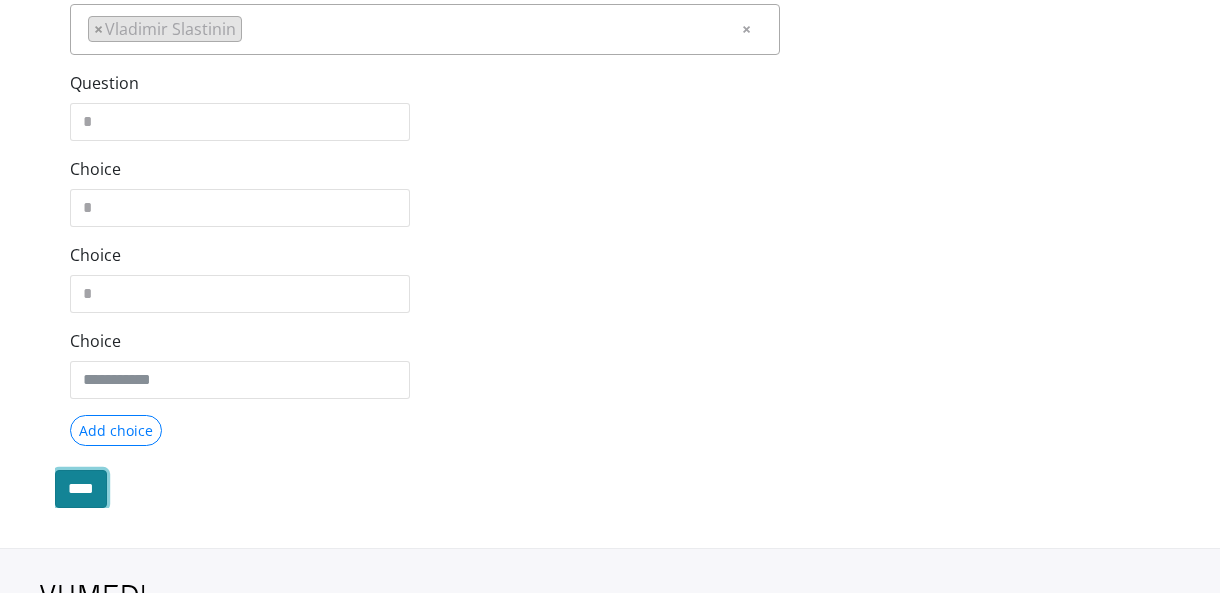 click on "****" at bounding box center [81, 489] 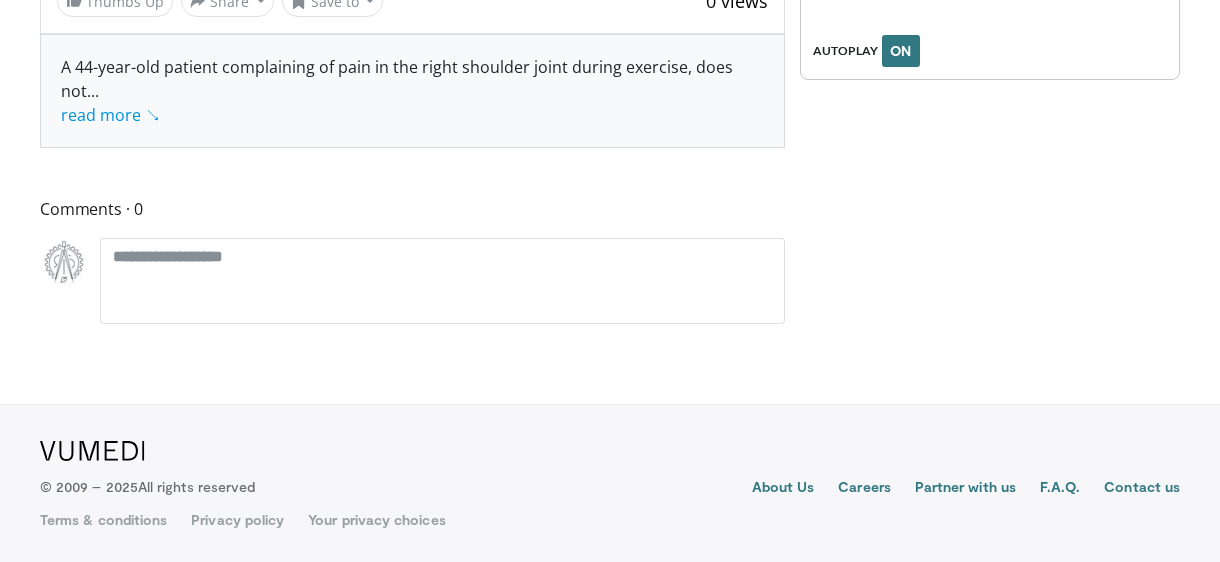 scroll, scrollTop: 0, scrollLeft: 0, axis: both 